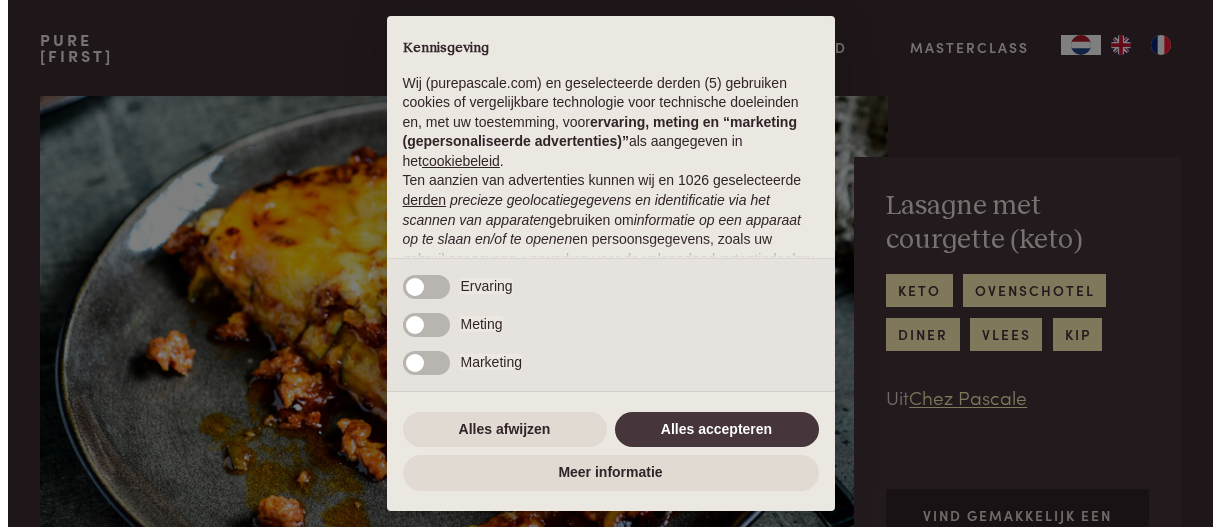 scroll, scrollTop: 0, scrollLeft: 0, axis: both 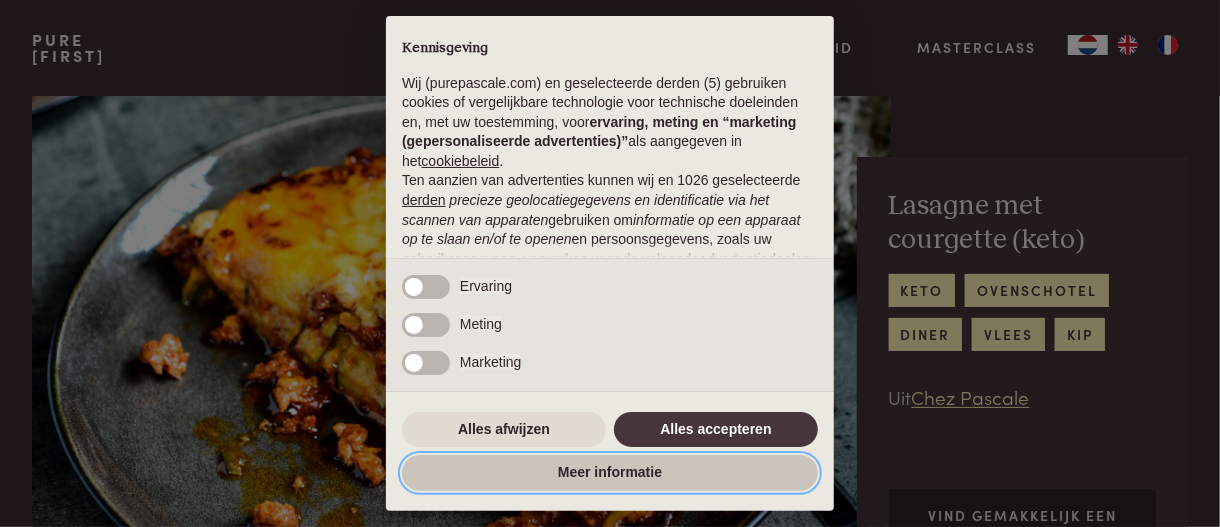 click on "Meer informatie" at bounding box center [610, 473] 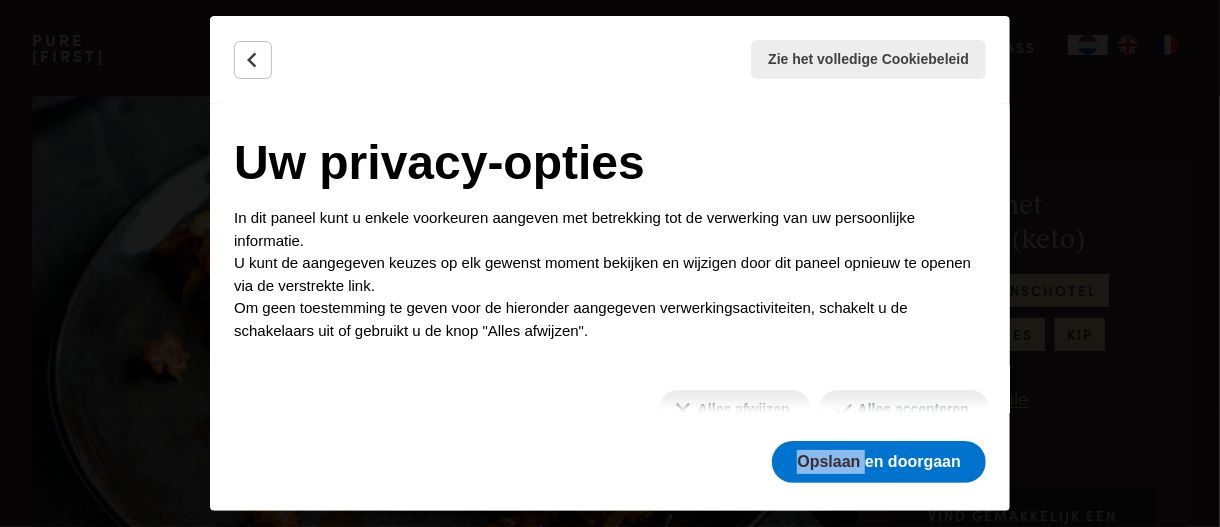 click on "Zie het volledige Cookiebeleid Cookiebeleid
Uw TCF-gerelateerde voorkeuren
De hieronder genoemde advertentiediensten - ook leveranciers genoemd - zijn aangesloten bij het  IAB Transparency and Consent Framework  en u kunt uw voorkeuren voor advertentie-tracking aanpassen. Sommige hiervan verwerken uw persoonsgegevens uitsluitend met uw  toestemming , terwijl andere zich baseren op een  gerechtvaardigd belang . Houd er rekening mee dat het weigeren van toestemming voor een bepaald doel ertoe kan leiden dat gerelateerde functies niet beschikbaar zijn. U kunt uw voorkeuren voor alle doelen en diensten tegelijk aangeven via de onderstaande keuzemogelijkheden. De keuzes die u maakt met betrekking tot de doeleinden en diensten die in dit bericht worden vermeld, worden opgeslagen in een cookie genaamd “euconsent-v2” voor een maximale duur van [NUMBER] dagen.
Alles afwijzen
Alles accepteren" at bounding box center [610, 263] 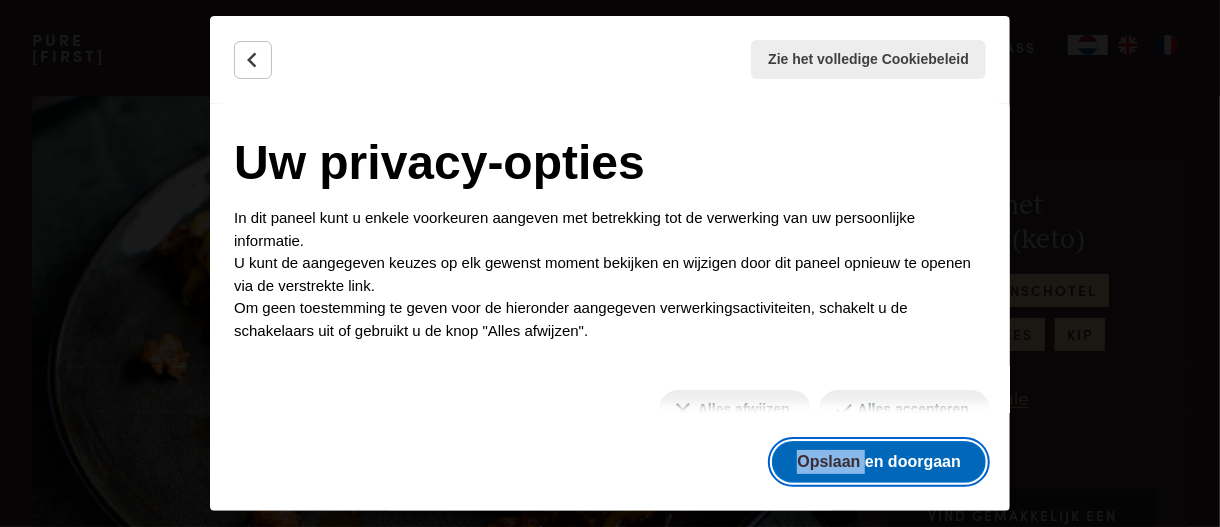 click on "Opslaan en doorgaan" at bounding box center [879, 462] 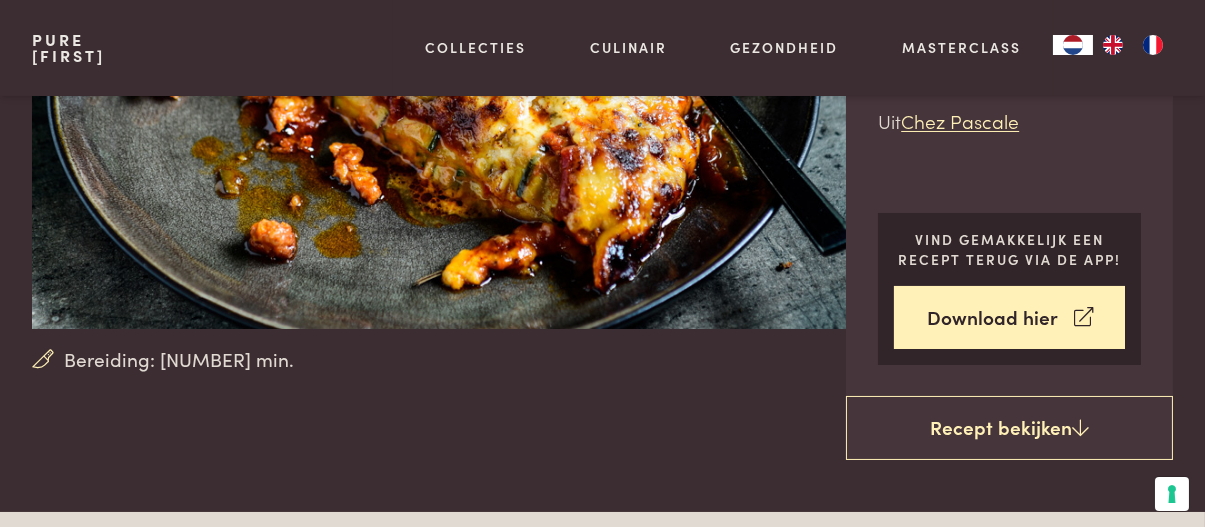 scroll, scrollTop: 349, scrollLeft: 0, axis: vertical 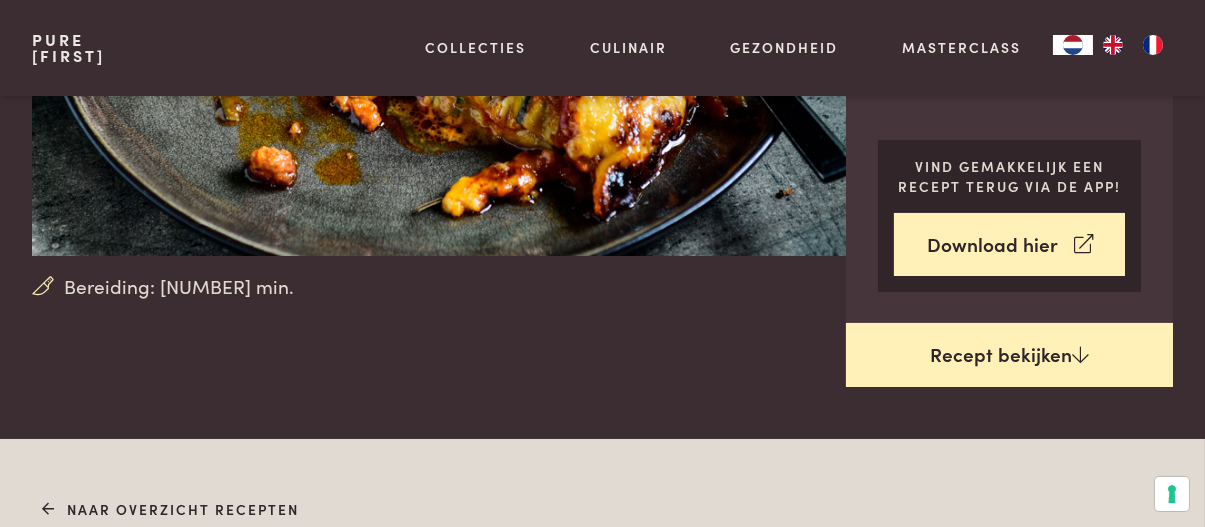 click on "Recept bekijken" at bounding box center (1009, 355) 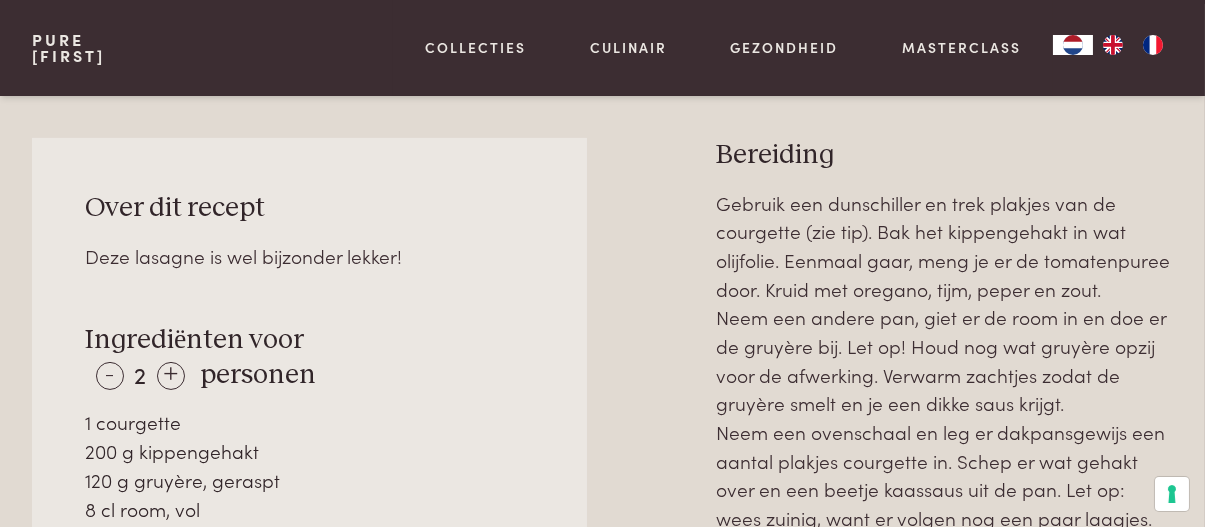 scroll, scrollTop: 785, scrollLeft: 0, axis: vertical 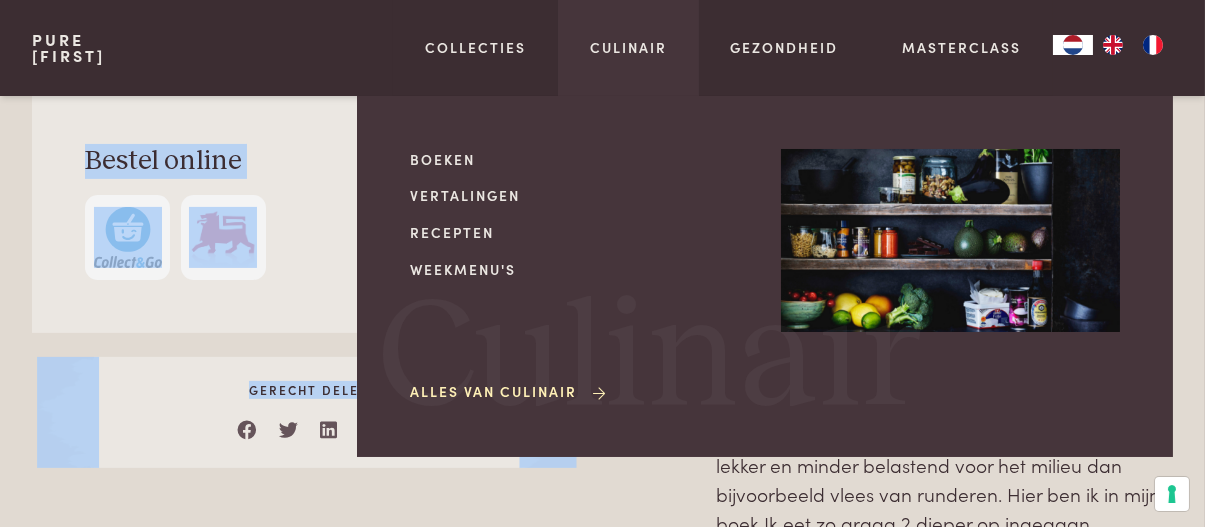 drag, startPoint x: 92, startPoint y: 228, endPoint x: 609, endPoint y: 80, distance: 537.76666 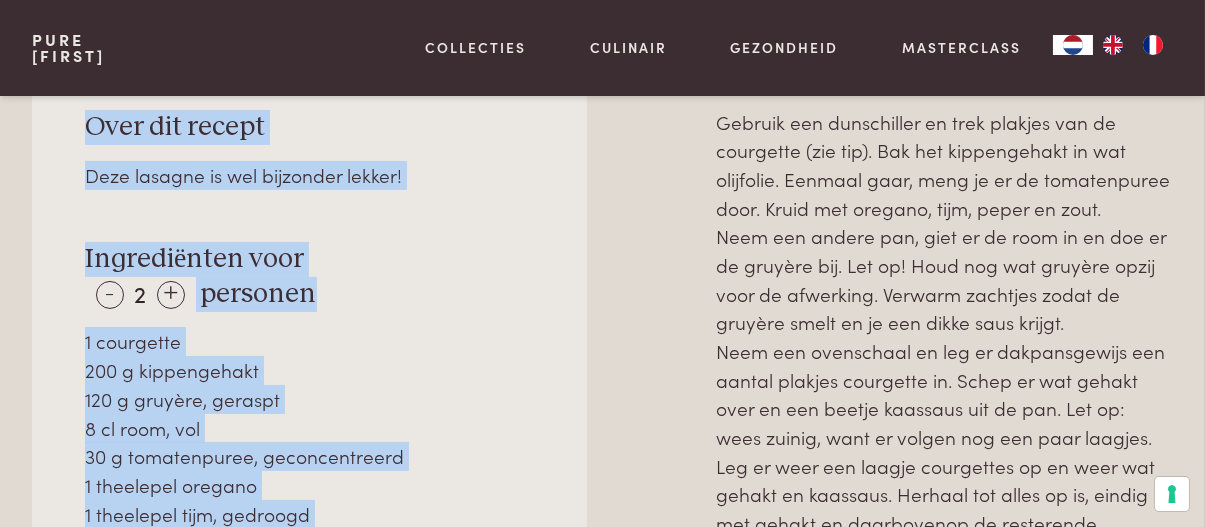 scroll, scrollTop: 852, scrollLeft: 0, axis: vertical 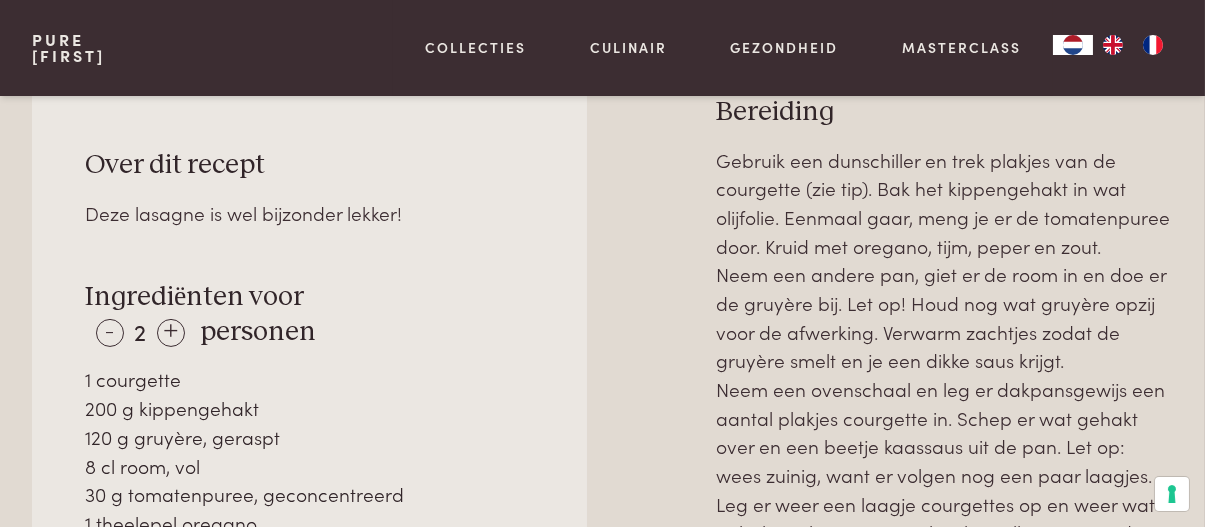 click on "Over dit recept" at bounding box center (309, 165) 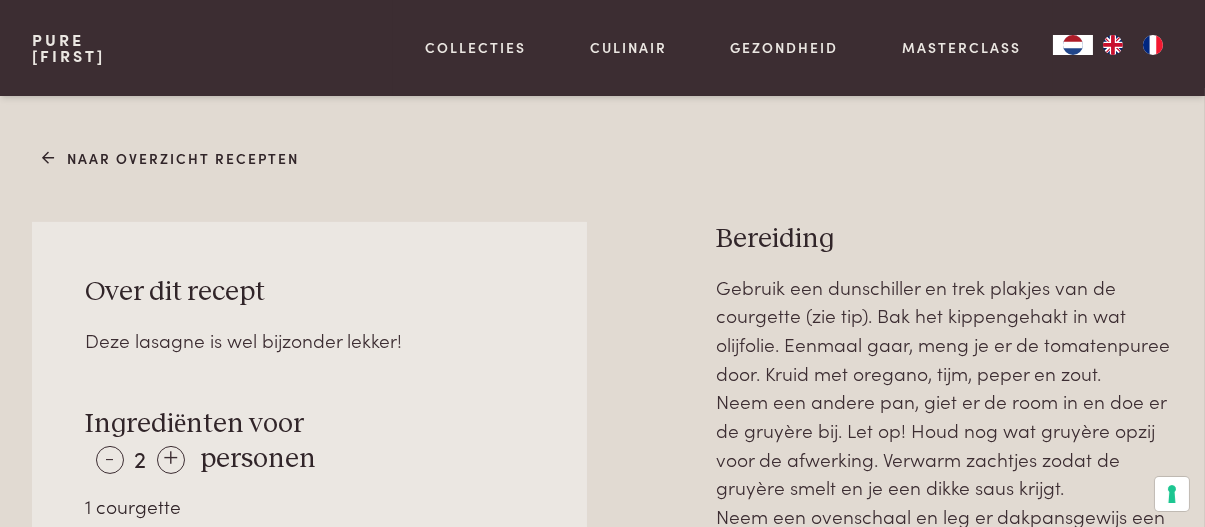 scroll, scrollTop: 726, scrollLeft: 0, axis: vertical 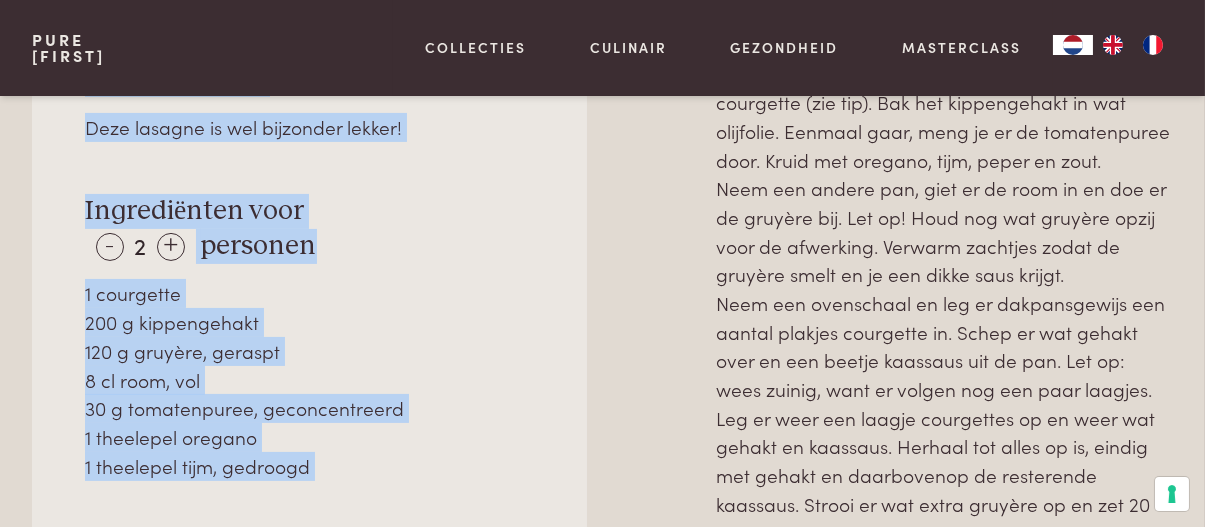 drag, startPoint x: 88, startPoint y: 256, endPoint x: 447, endPoint y: 436, distance: 401.59805 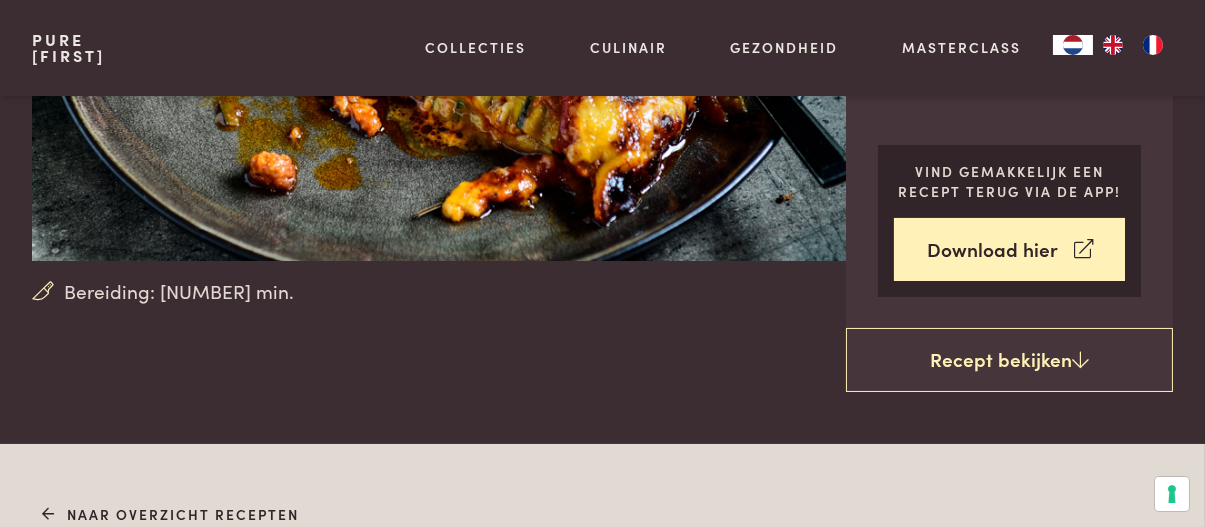 scroll, scrollTop: 313, scrollLeft: 0, axis: vertical 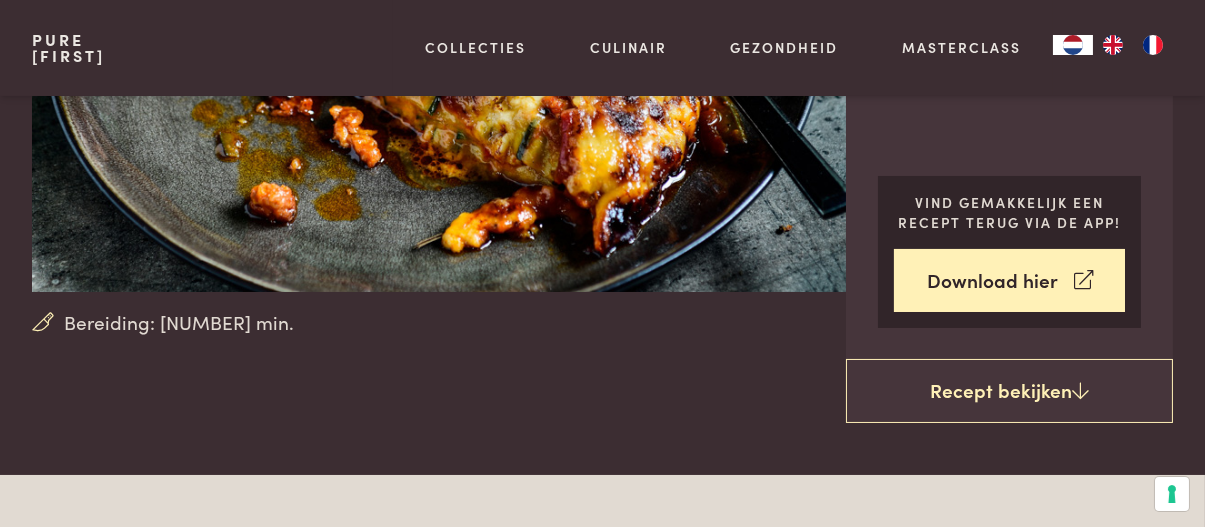 click on "Bereiding: [NUMBER] min." at bounding box center (163, 322) 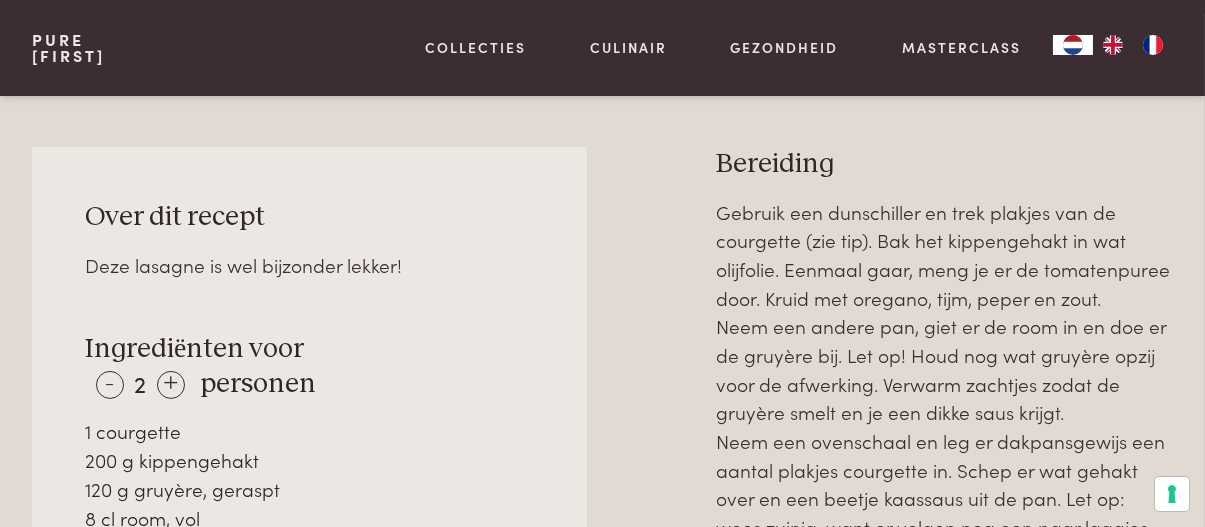 scroll, scrollTop: 787, scrollLeft: 0, axis: vertical 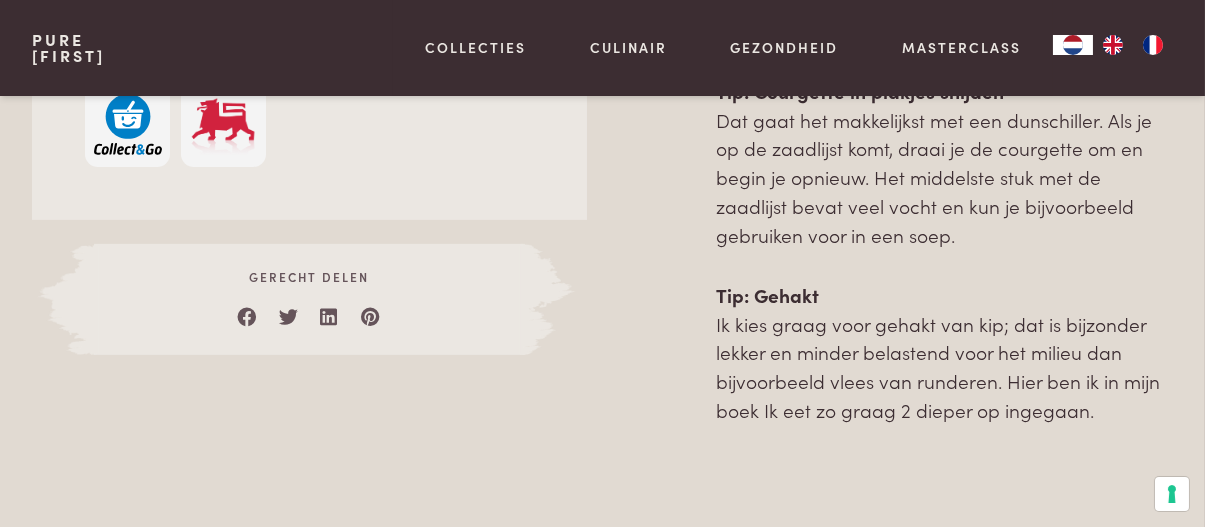 drag, startPoint x: 710, startPoint y: 134, endPoint x: 1107, endPoint y: 468, distance: 518.81116 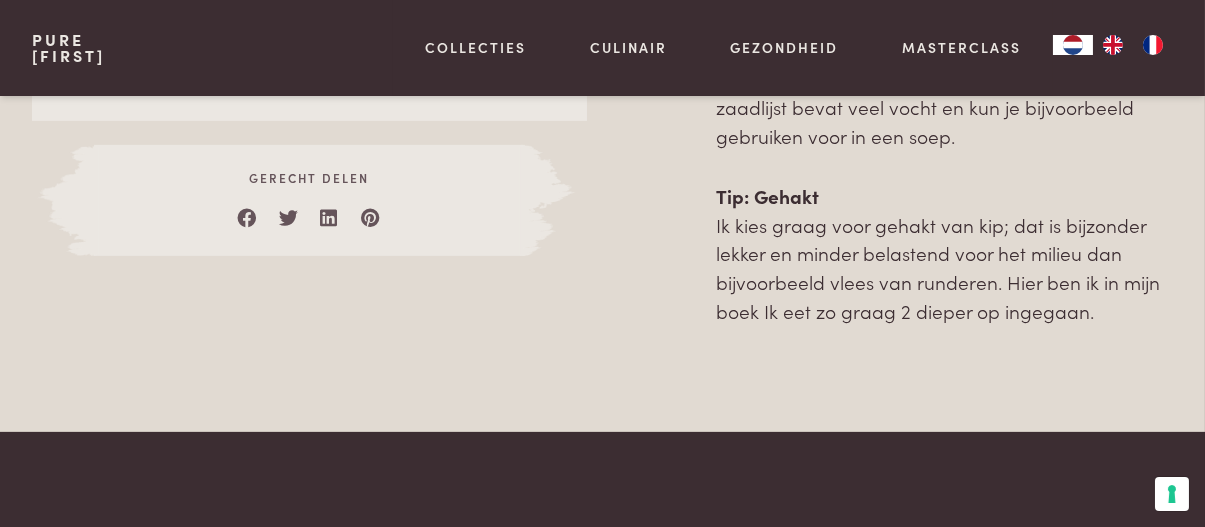 scroll, scrollTop: 1516, scrollLeft: 0, axis: vertical 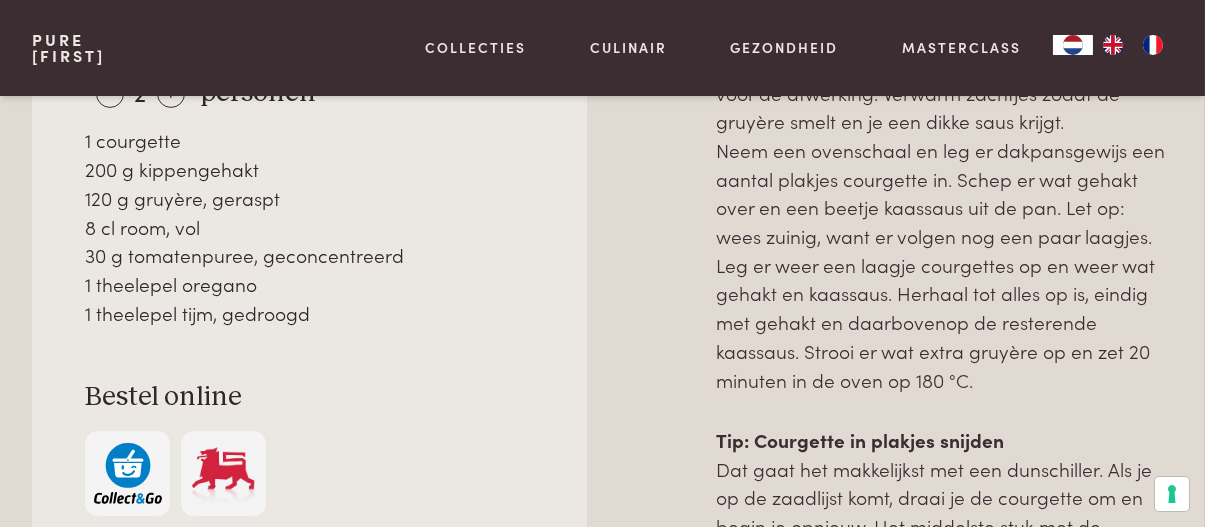 click on "Over dit recept   Deze lasagne is wel bijzonder lekker!
Ingrediënten voor
-
[NUMBER]
+
personen
[NUMBER] courgette
[NUMBER] g kippengehakt
[NUMBER] g gruyère, geraspt
[NUMBER] cl room, vol
[NUMBER] g tomatenpuree, geconcentreerd
[NUMBER] theelepel oregano
[NUMBER] theelepel tijm, gedroogd
Bestel online" at bounding box center [602, 314] 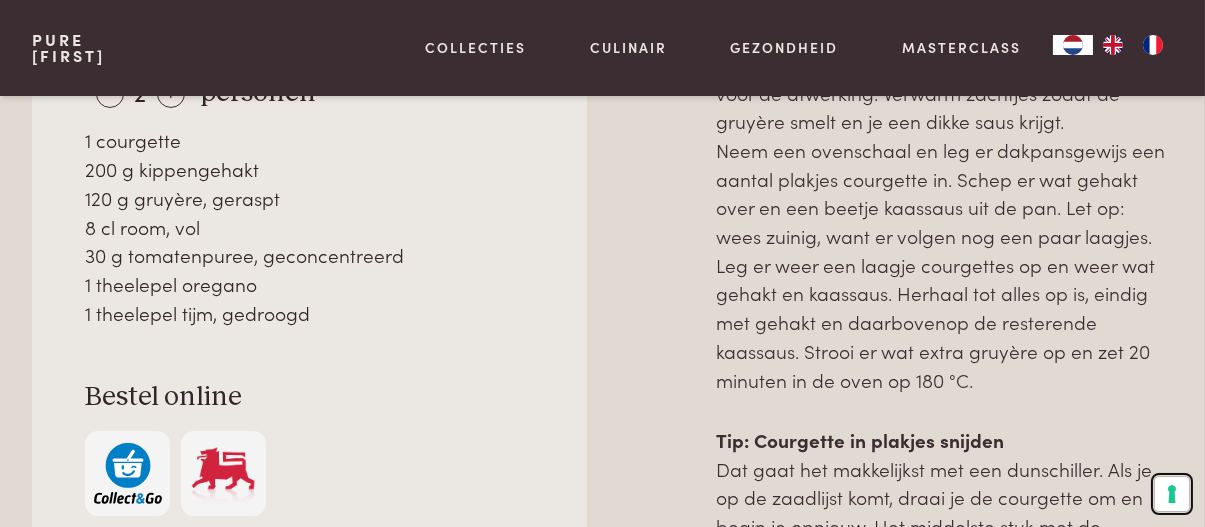 click on "Uw voorkeuren  voor toestemming voor trackingtechnologieën" at bounding box center (1172, 494) 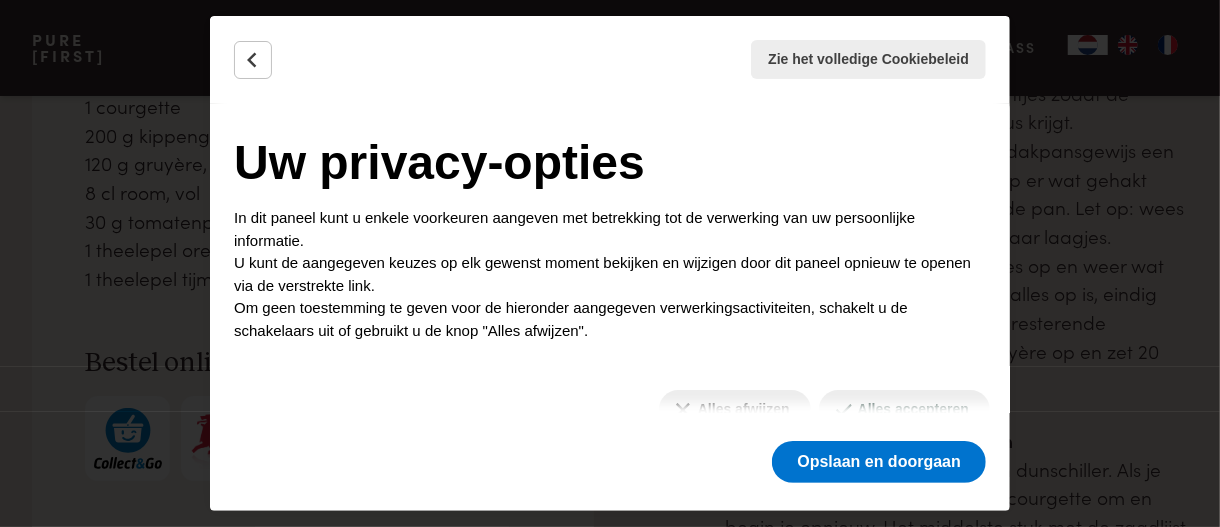 drag, startPoint x: 92, startPoint y: 252, endPoint x: 119, endPoint y: 185, distance: 72.235725 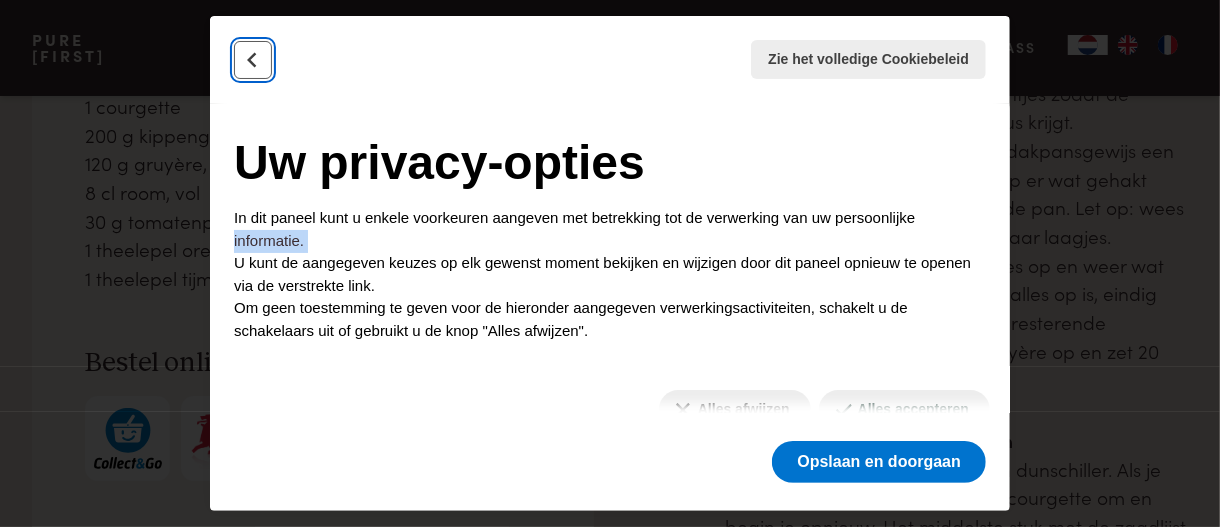 click 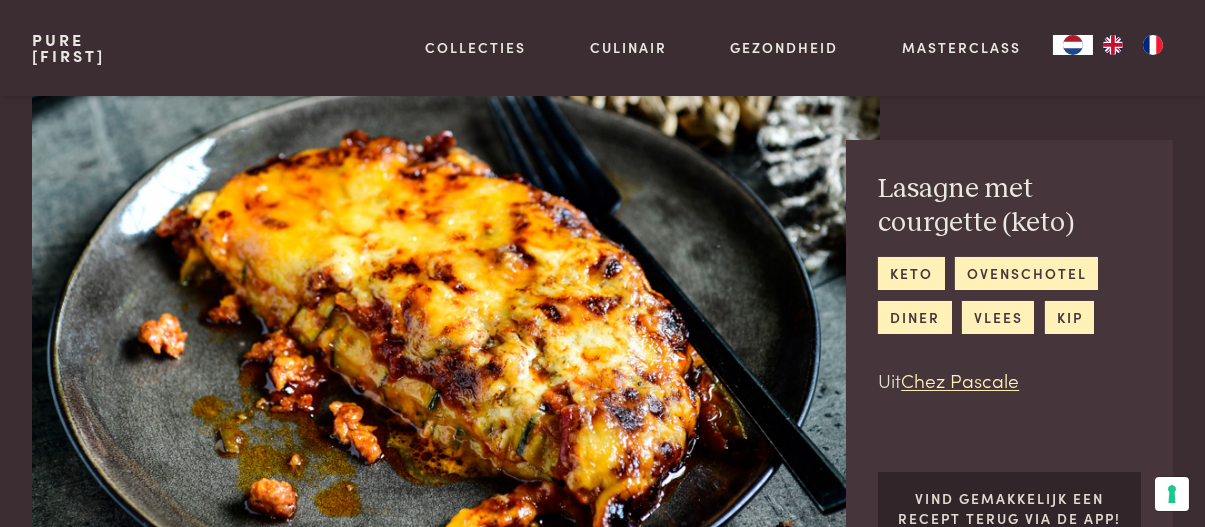 scroll, scrollTop: 0, scrollLeft: 0, axis: both 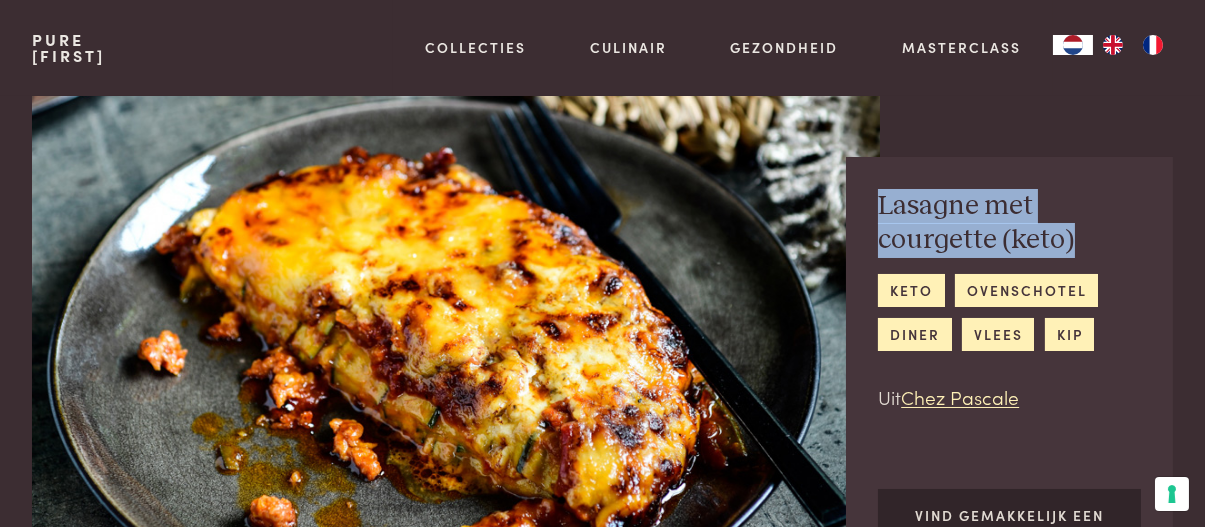 drag, startPoint x: 873, startPoint y: 205, endPoint x: 1079, endPoint y: 240, distance: 208.95215 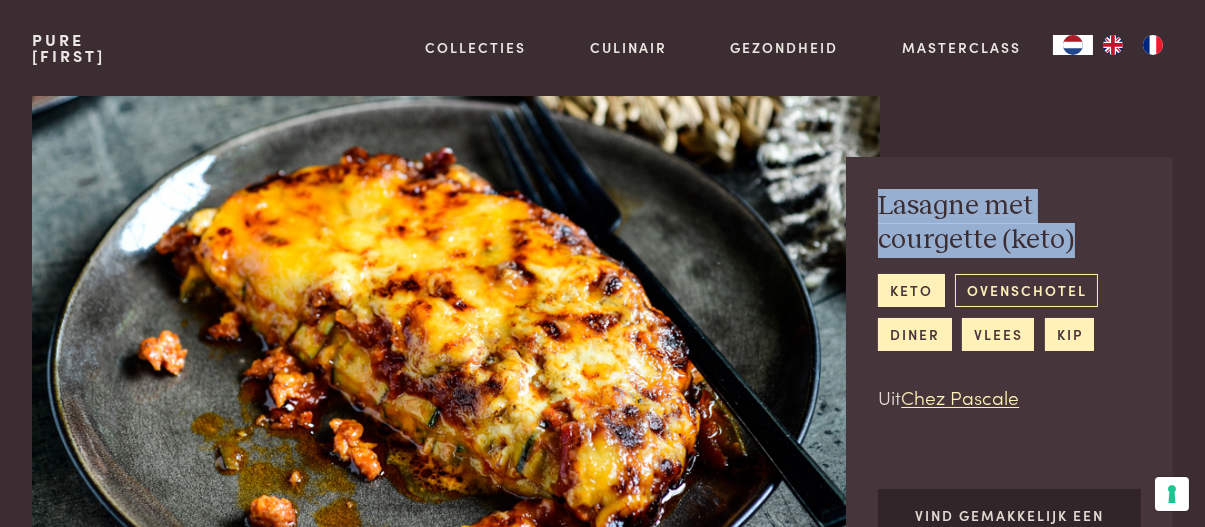 click on "ovenschotel" at bounding box center [1026, 290] 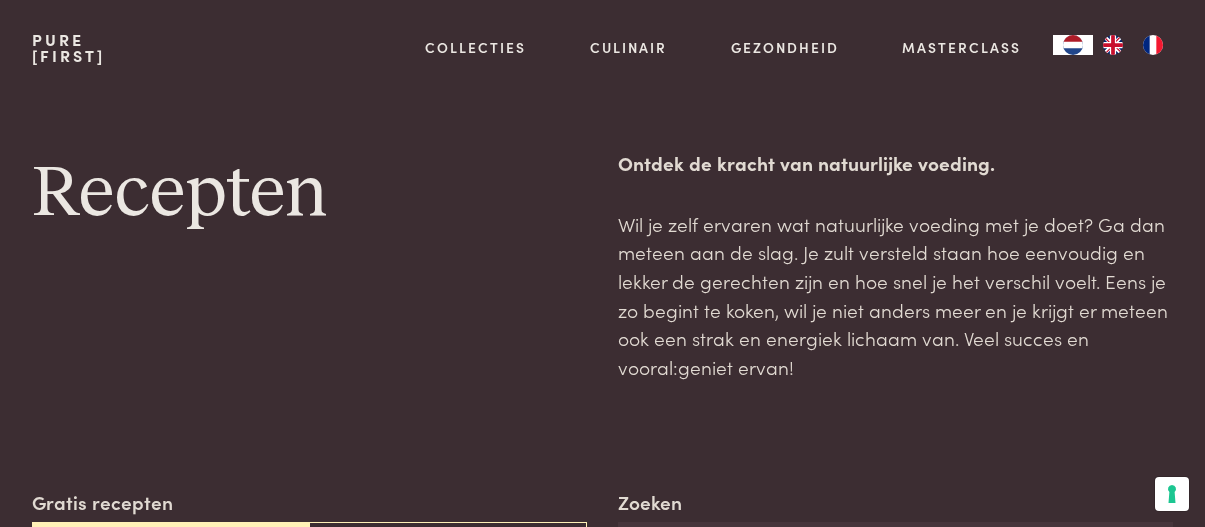 scroll, scrollTop: 0, scrollLeft: 0, axis: both 